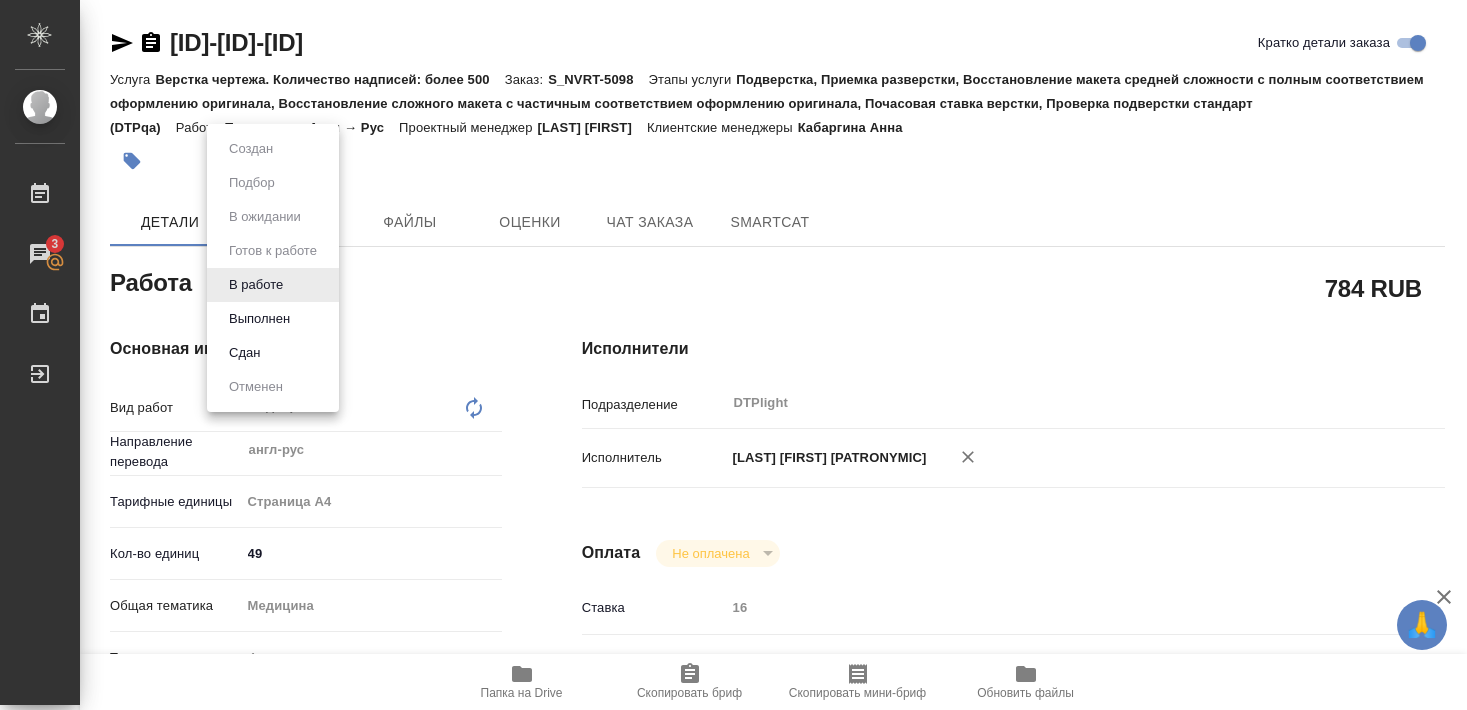 scroll, scrollTop: 0, scrollLeft: 0, axis: both 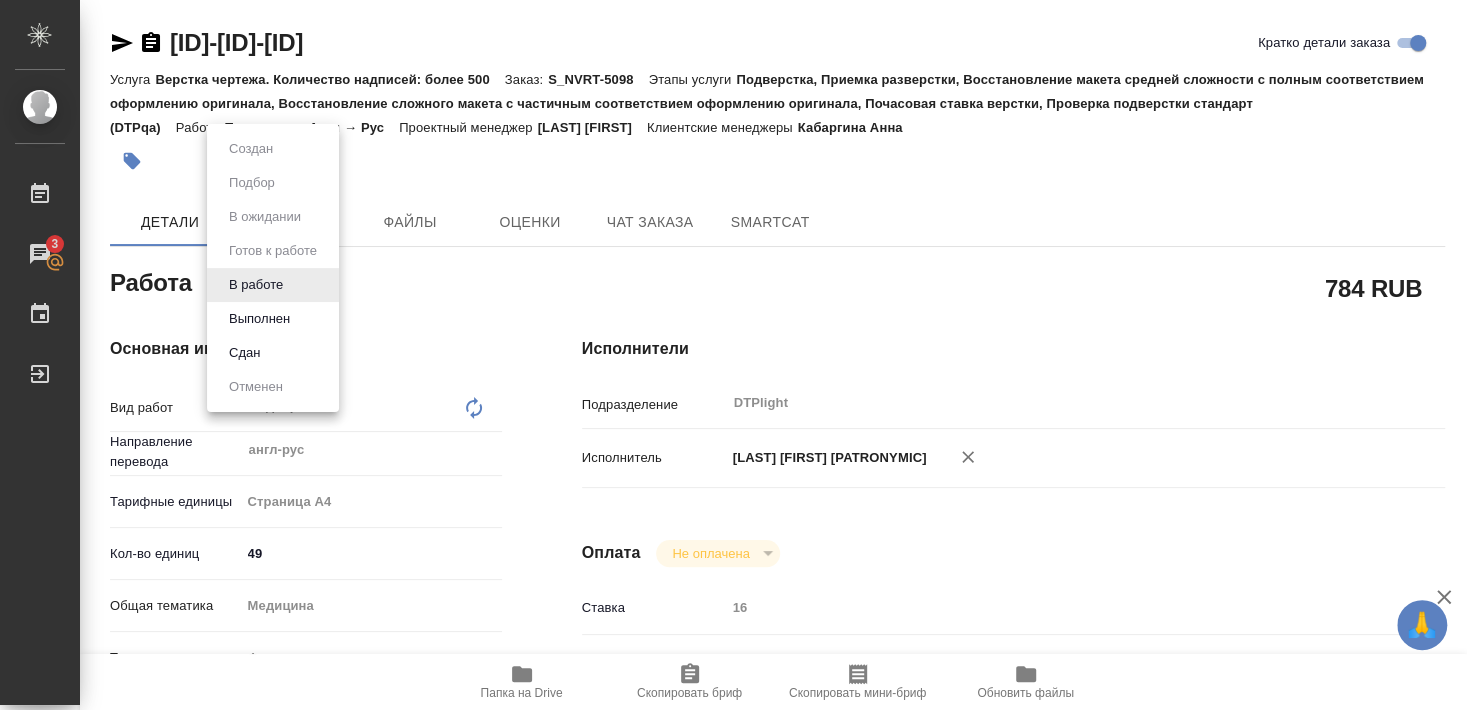 click at bounding box center (733, 355) 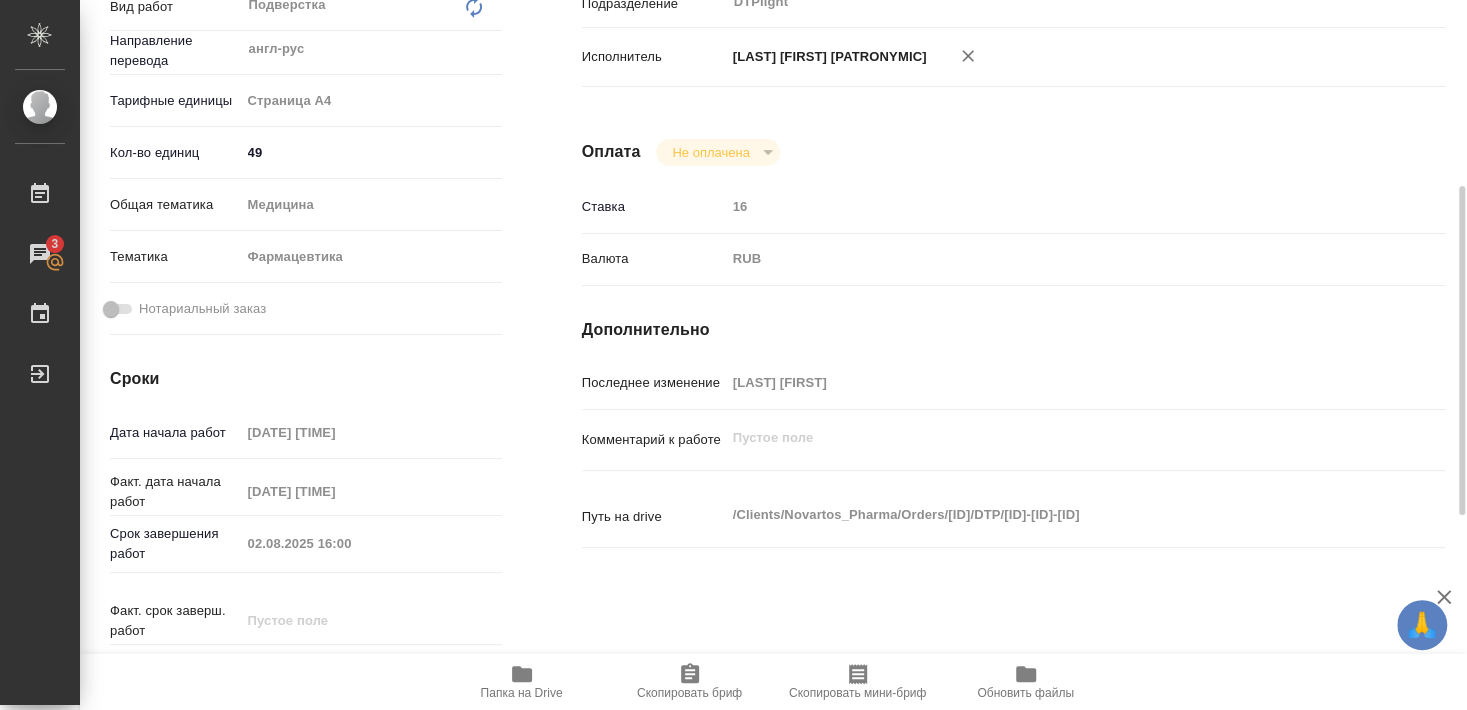 scroll, scrollTop: 0, scrollLeft: 0, axis: both 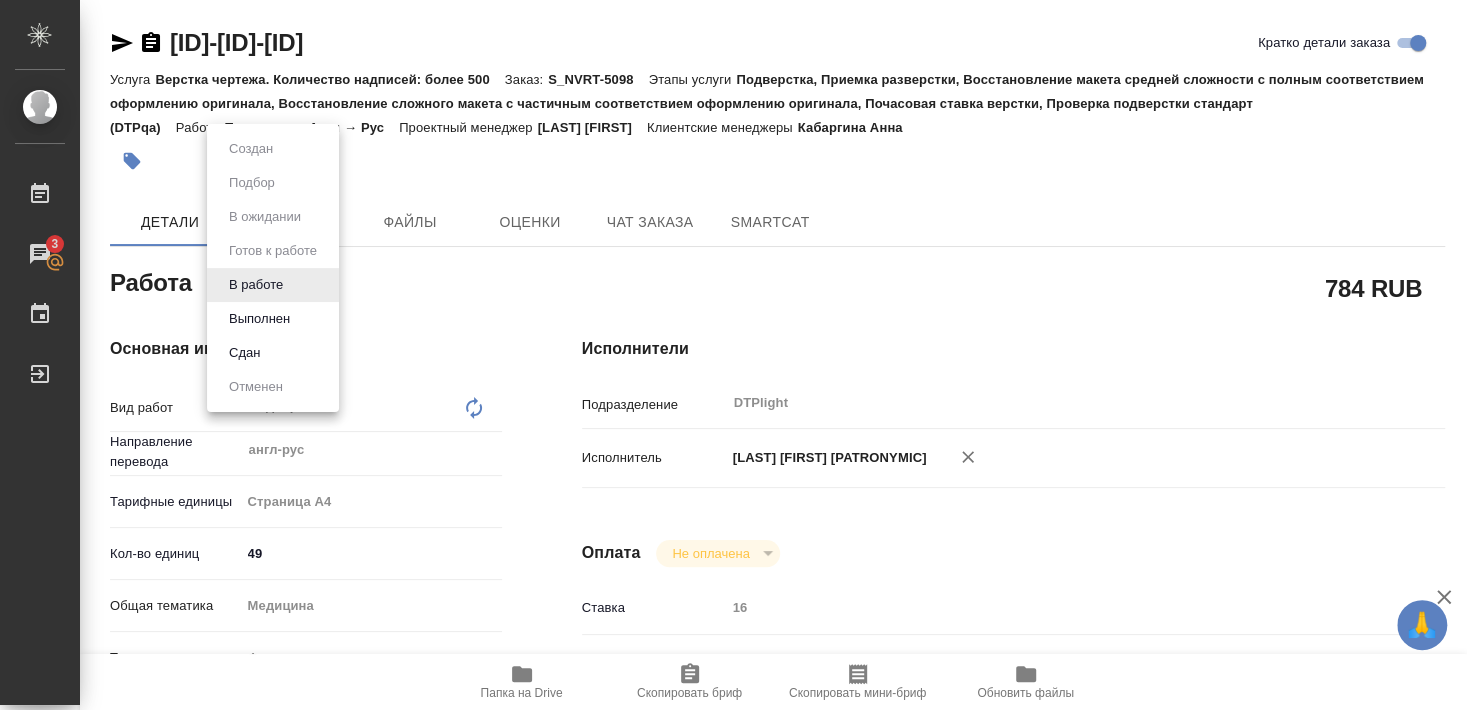 click on "Выполнен" at bounding box center (251, 149) 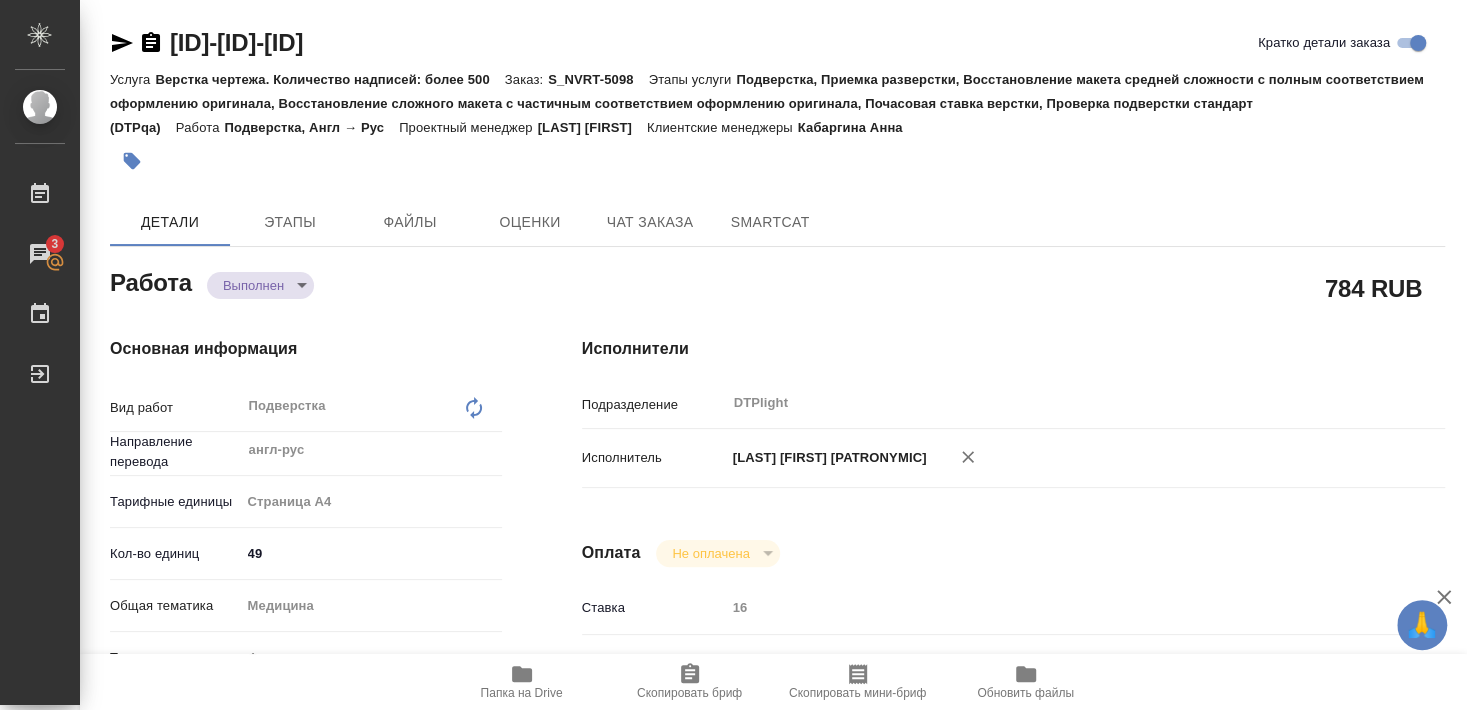 type on "x" 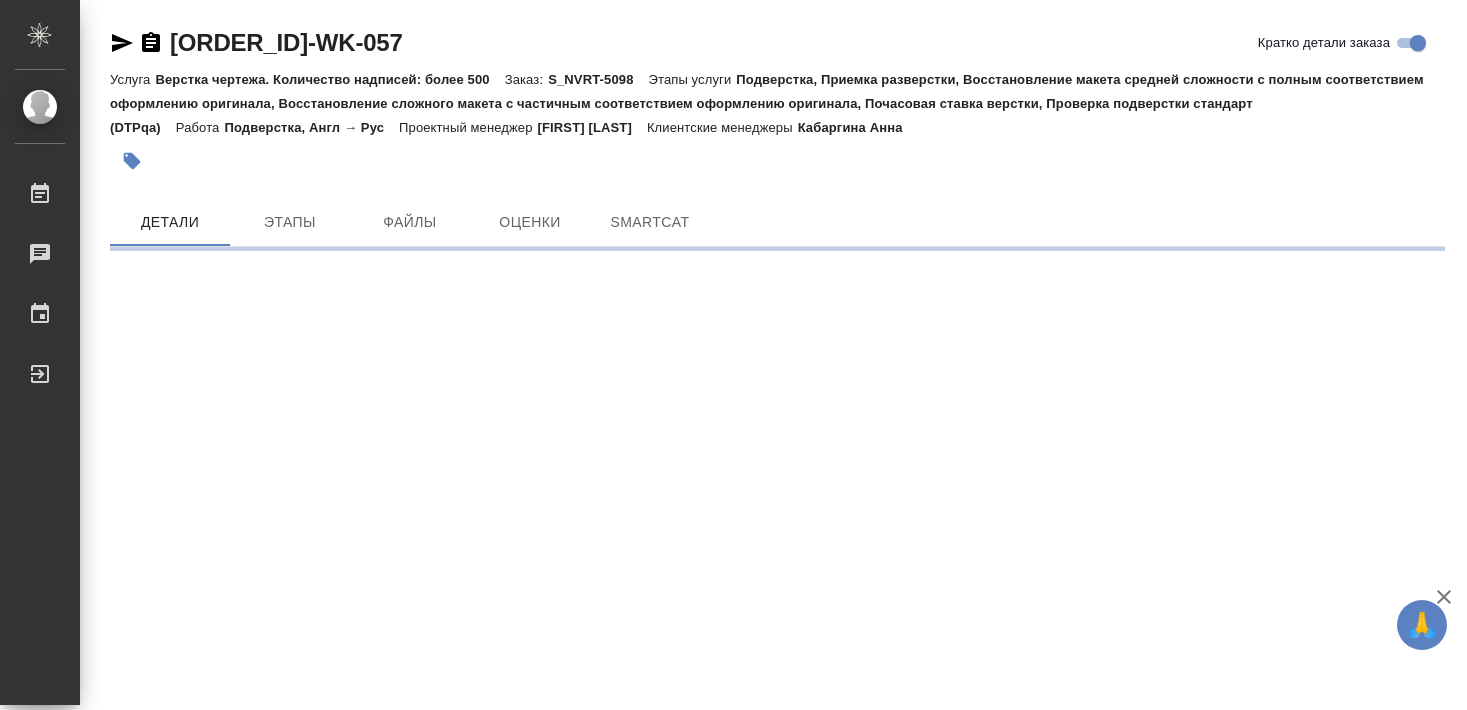 scroll, scrollTop: 0, scrollLeft: 0, axis: both 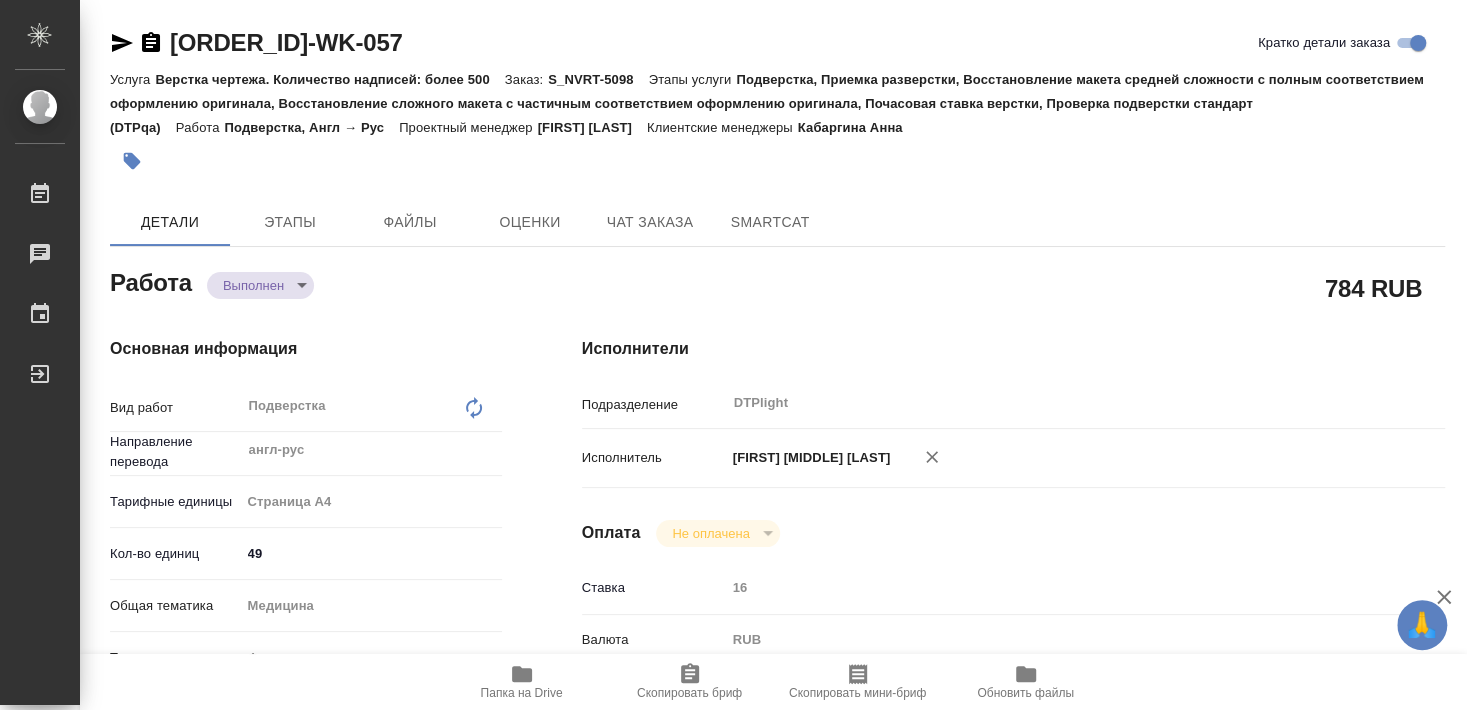type on "x" 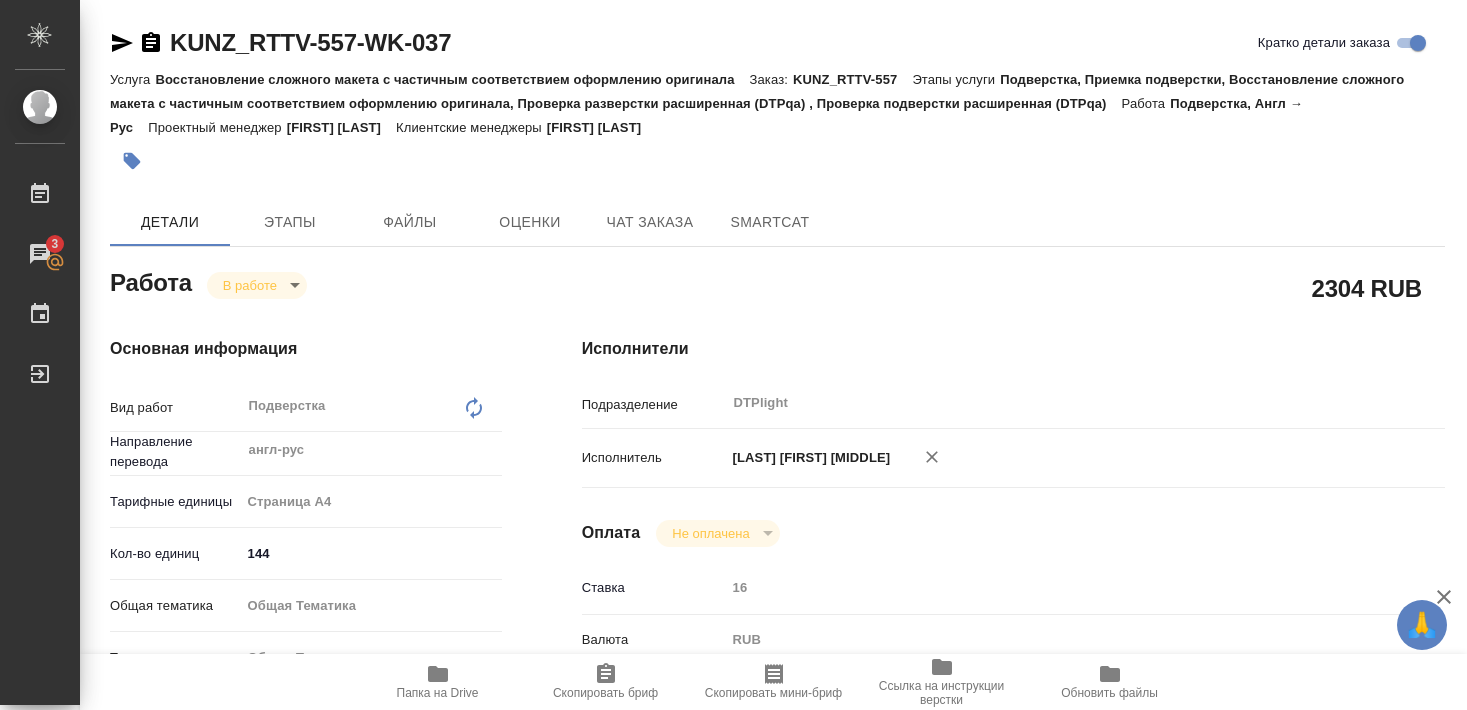 scroll, scrollTop: 0, scrollLeft: 0, axis: both 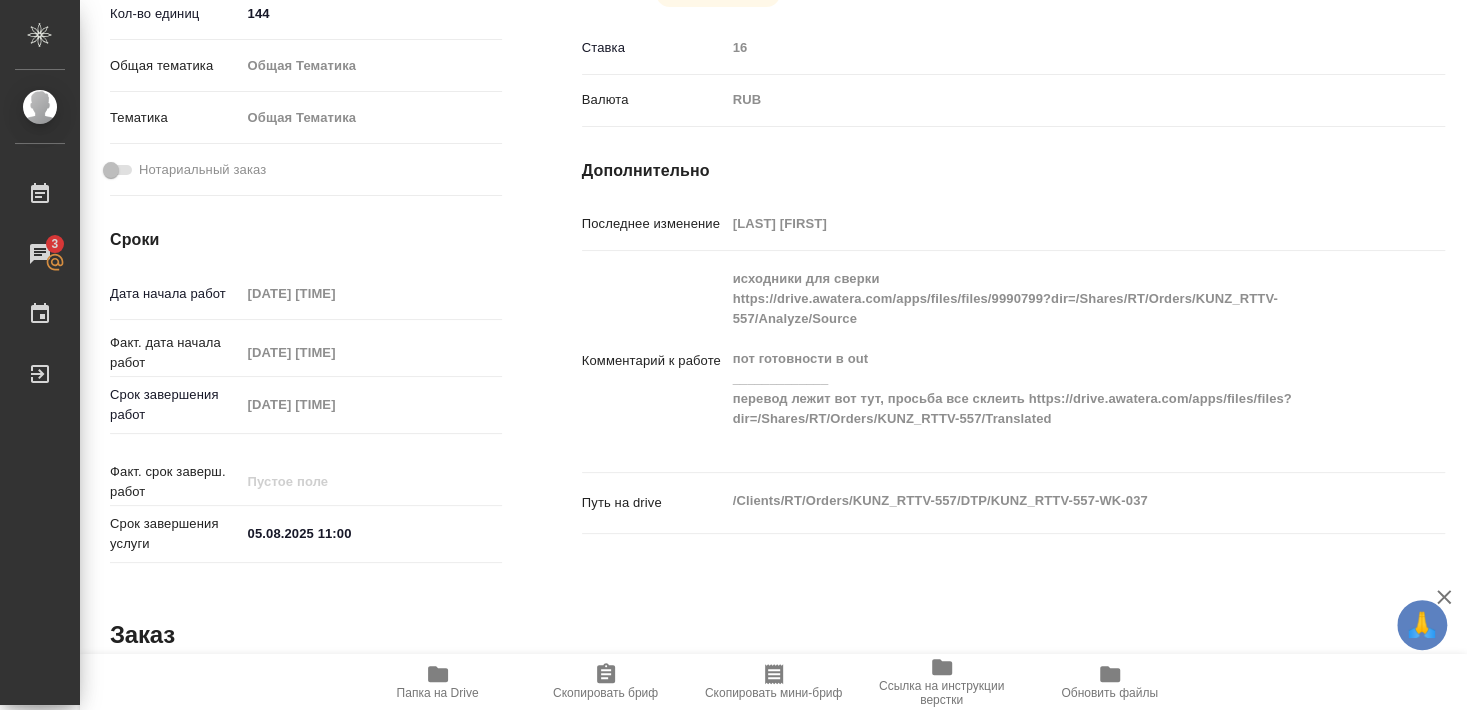 click on "Исполнители Подразделение DTPlight ​ Исполнитель Бартеньева Светлана Владимировна Оплата Не оплачена notPayed Ставка 16 Валюта RUB RUB Дополнительно Последнее изменение Смыслова Светлана Комментарий к работе исходники для сверки
https://drive.awatera.com/apps/files/files/9990799?dir=/Shares/RT/Orders/KUNZ_RTTV-557/Analyze/Source
пот готовности в out
_____________
перевод лежит вот тут, просьба все склеить https://drive.awatera.com/apps/files/files?dir=/Shares/RT/Orders/KUNZ_RTTV-557/Translated
x Путь на drive /Clients/RT/Orders/KUNZ_RTTV-557/DTP/KUNZ_RTTV-557-WK-037 x" at bounding box center (1013, 184) 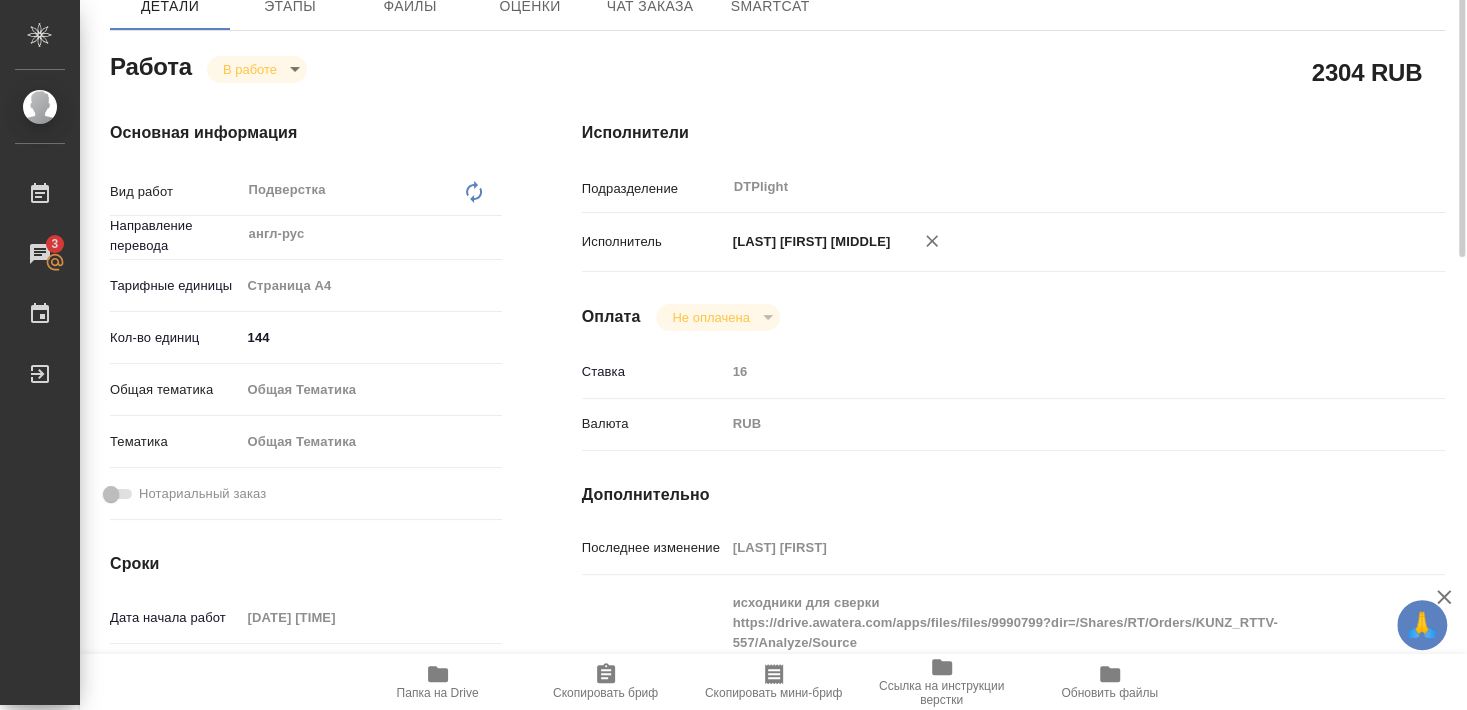 scroll, scrollTop: 0, scrollLeft: 0, axis: both 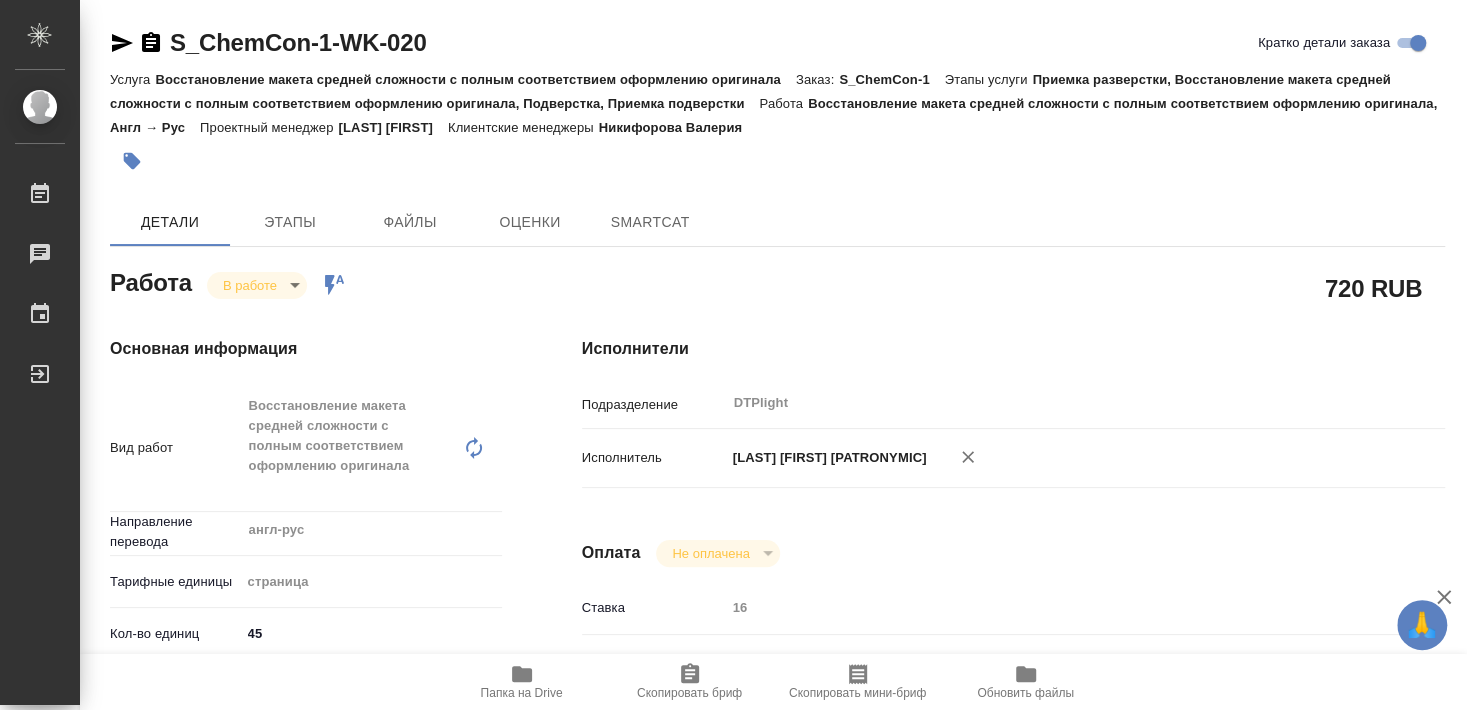 type on "x" 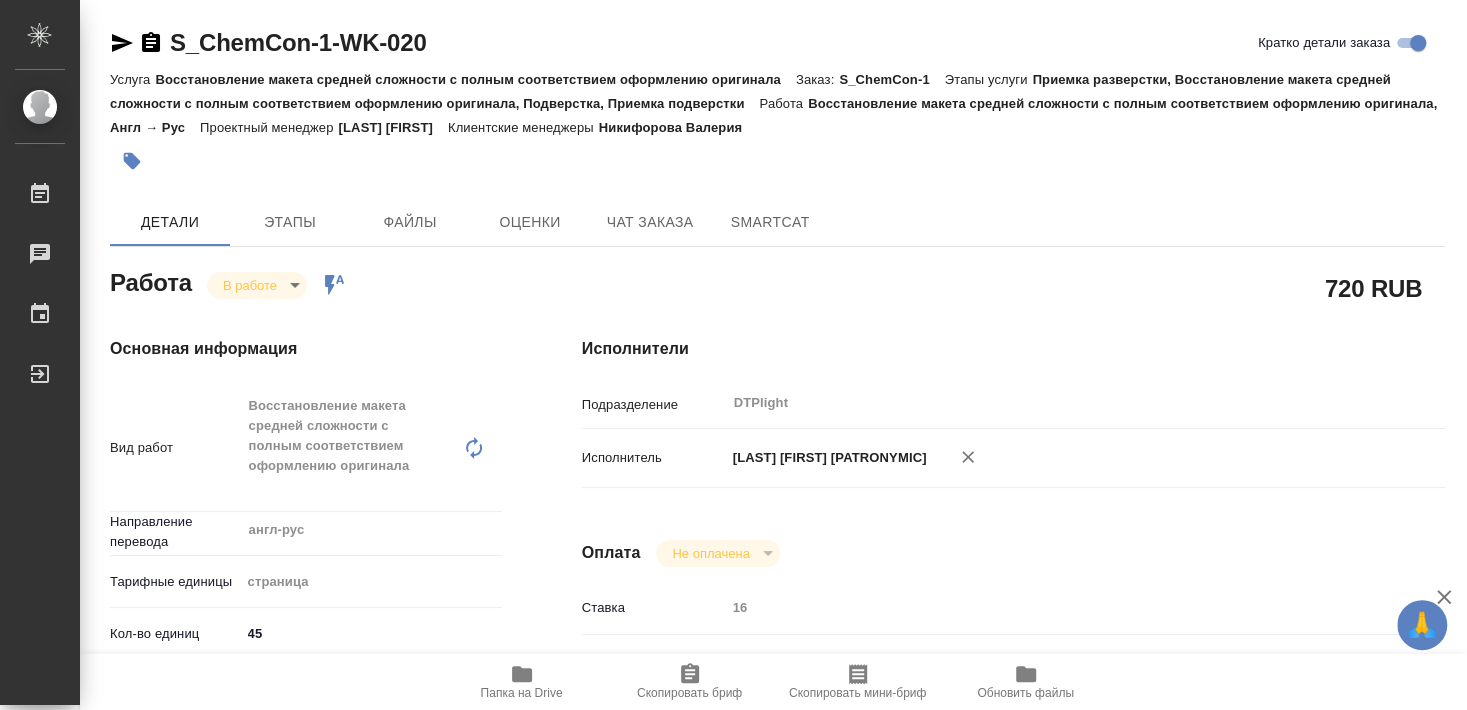 type on "x" 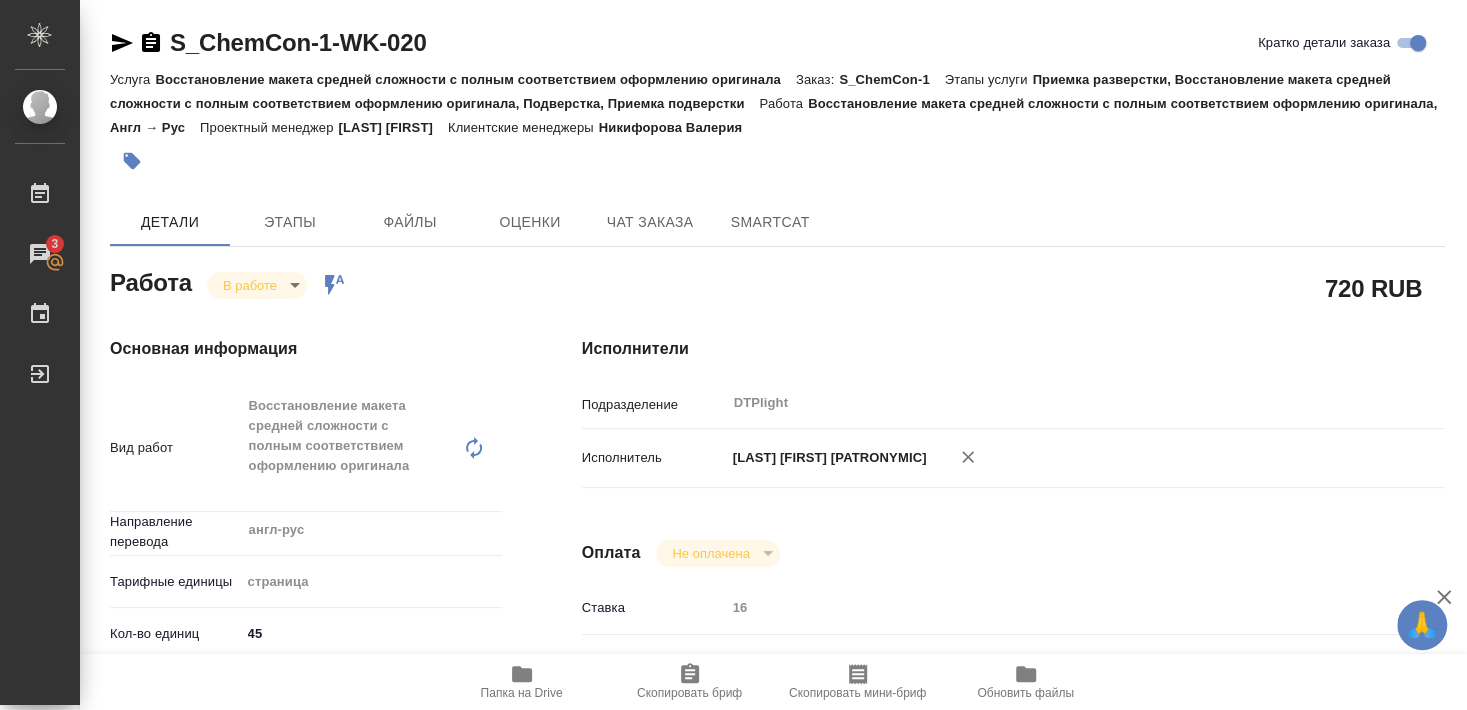 type on "x" 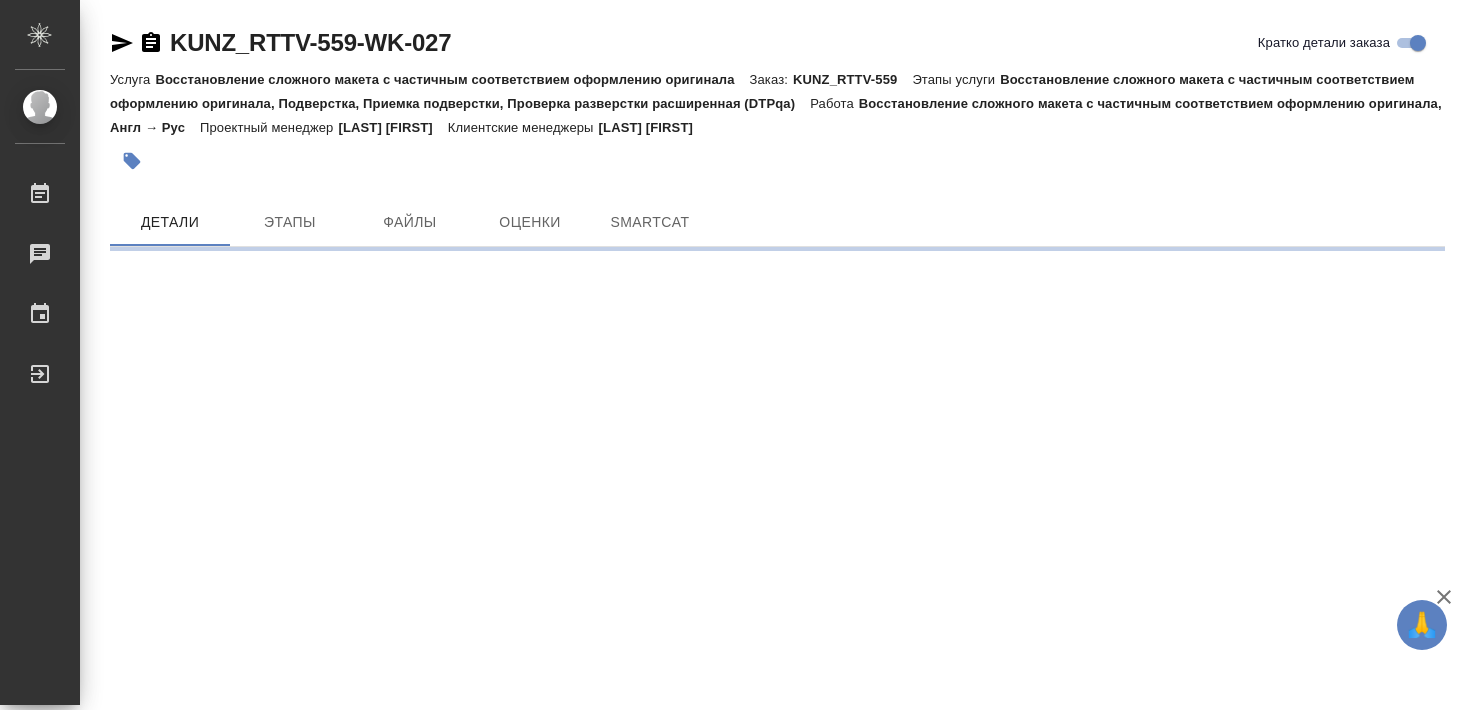 scroll, scrollTop: 0, scrollLeft: 0, axis: both 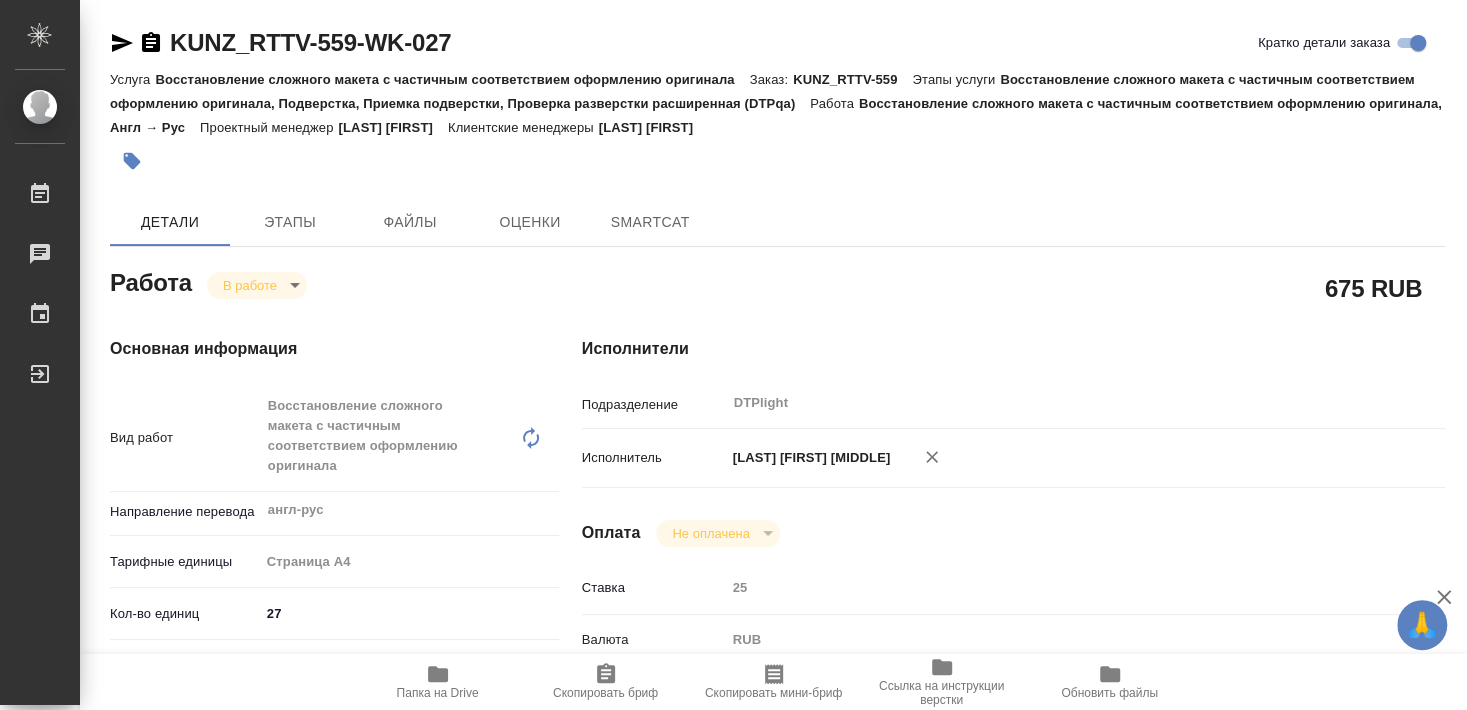 type on "x" 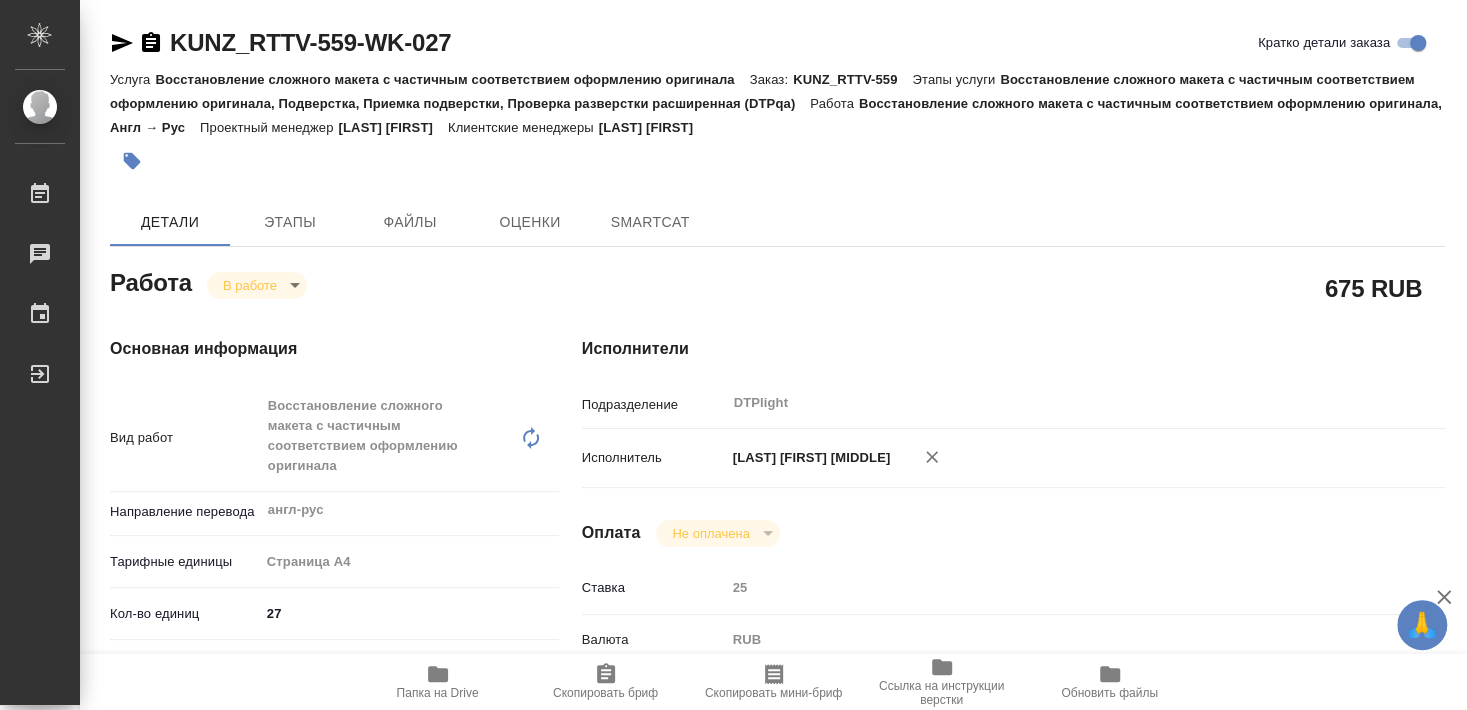 type on "x" 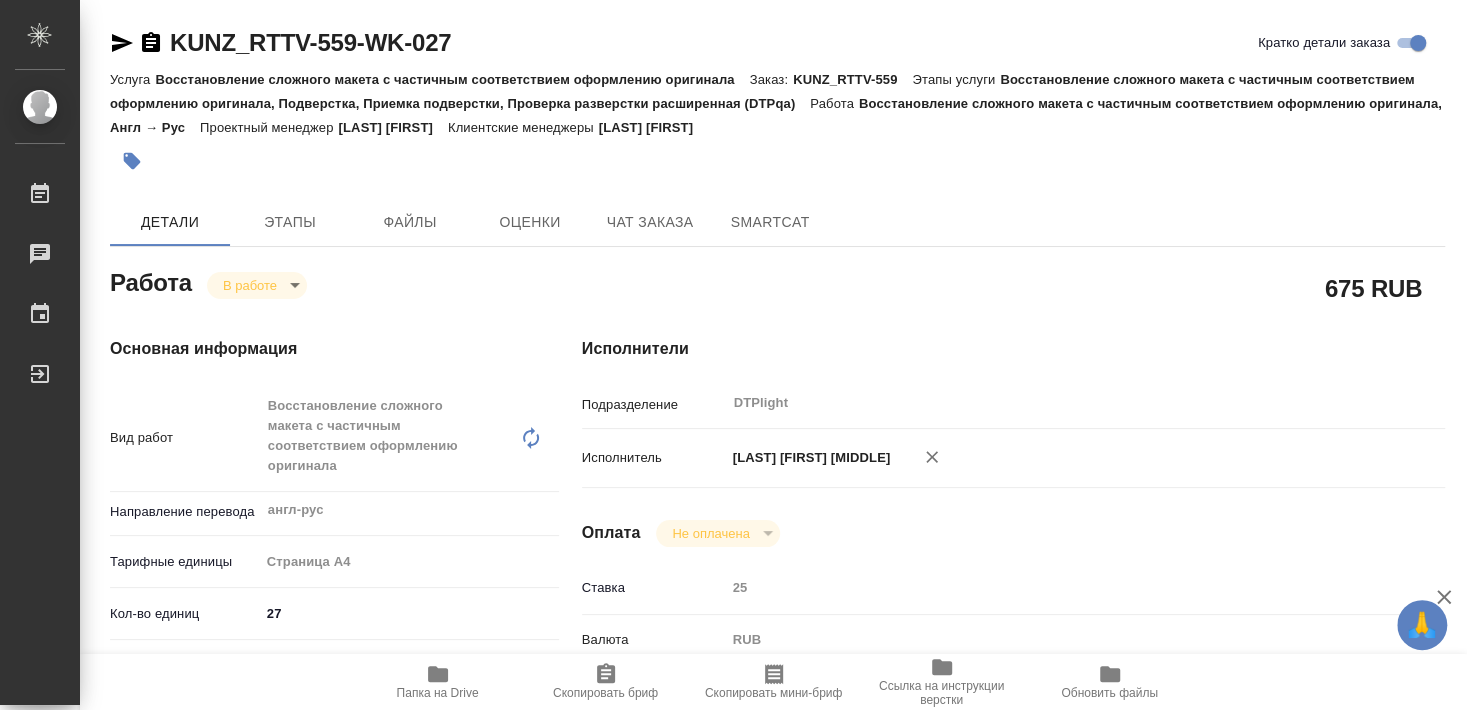 type on "x" 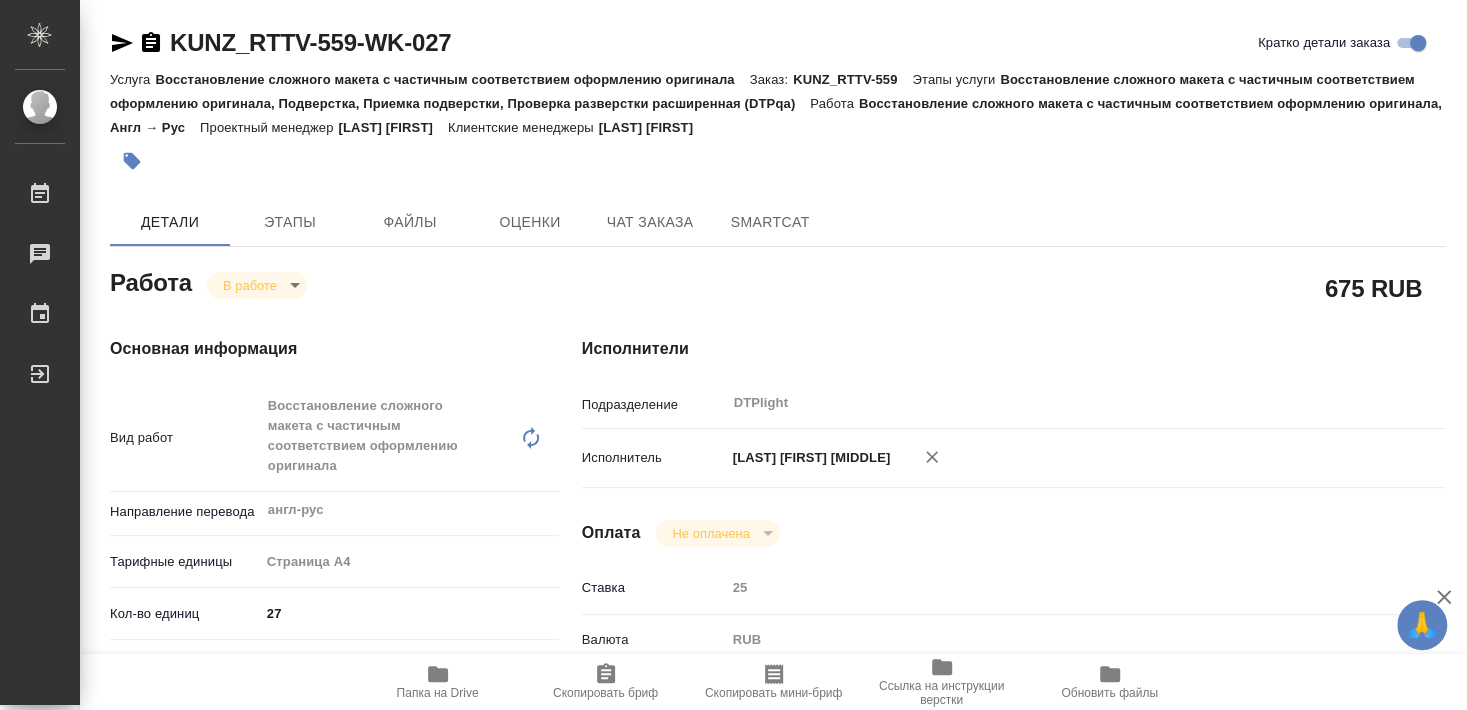 type on "x" 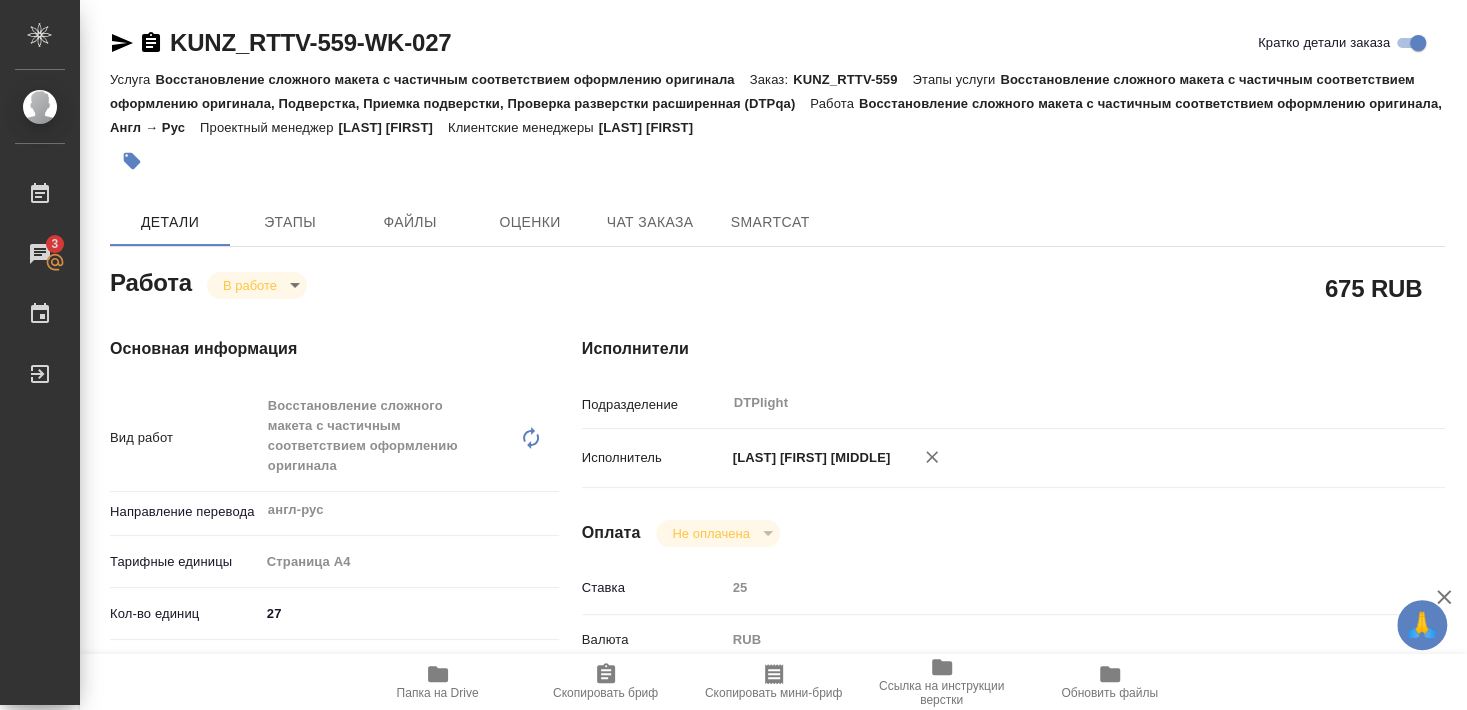 type on "x" 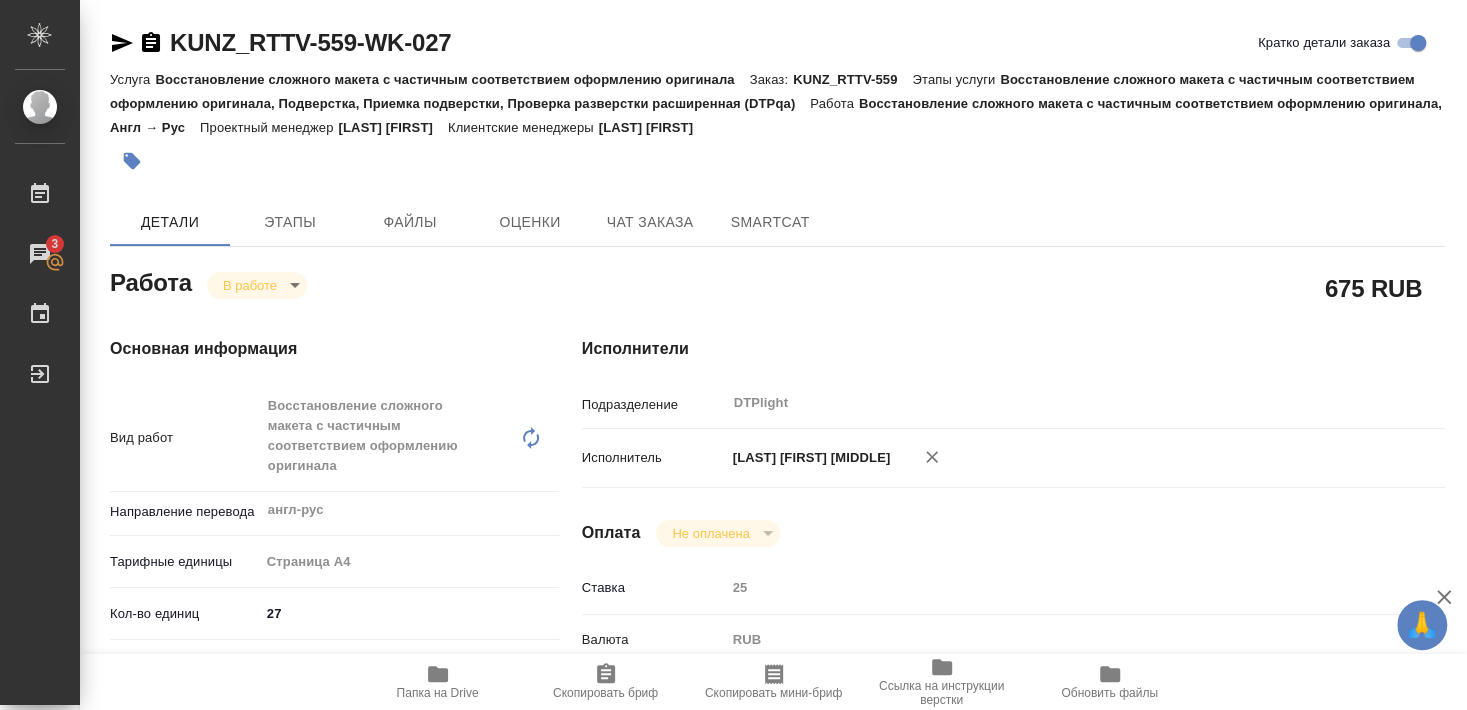 type on "x" 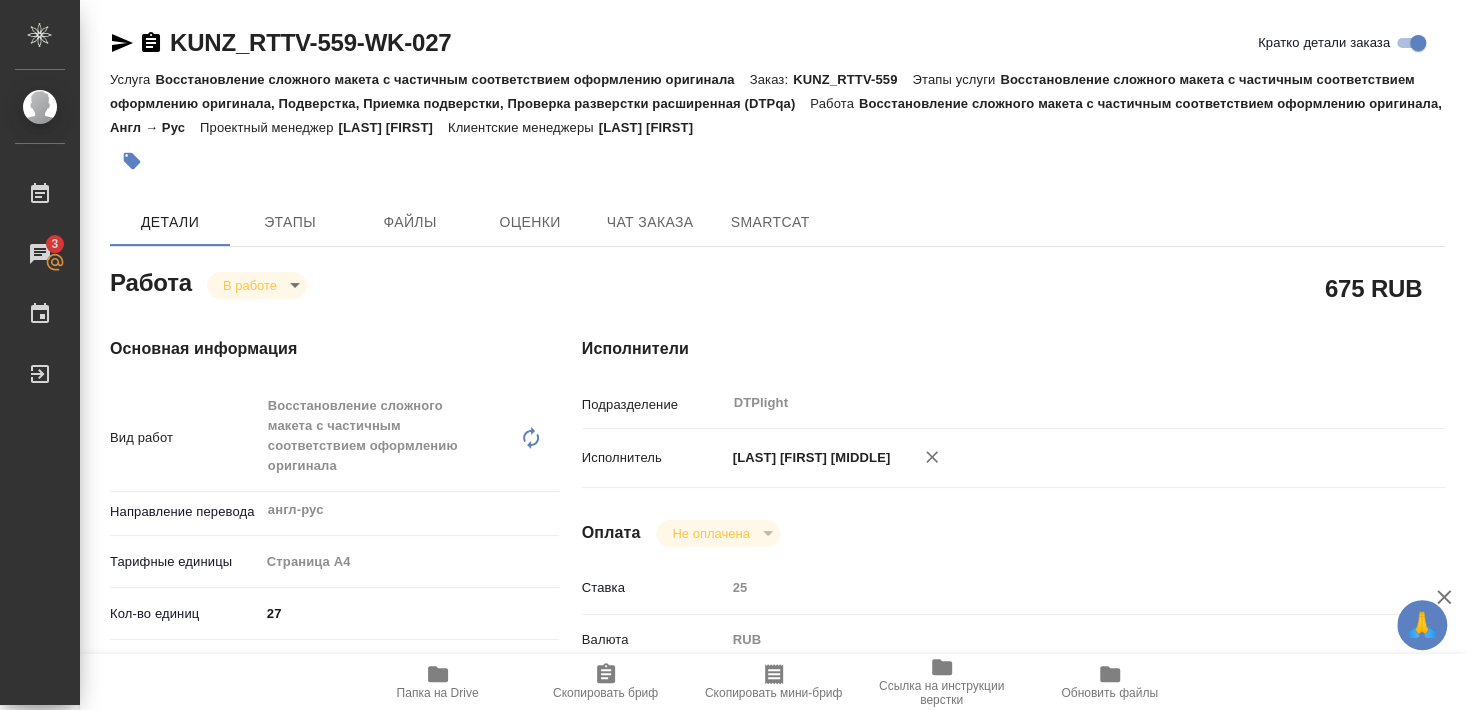 type on "x" 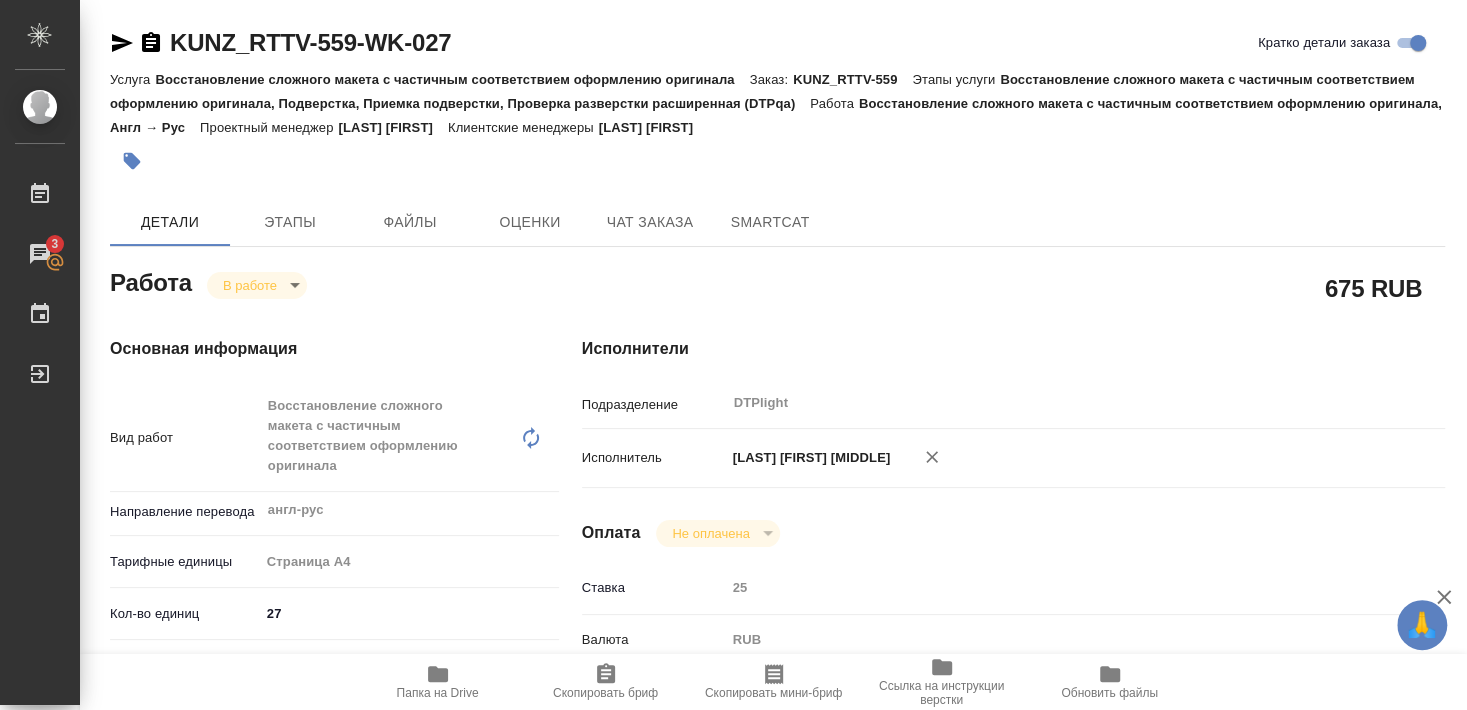 type on "x" 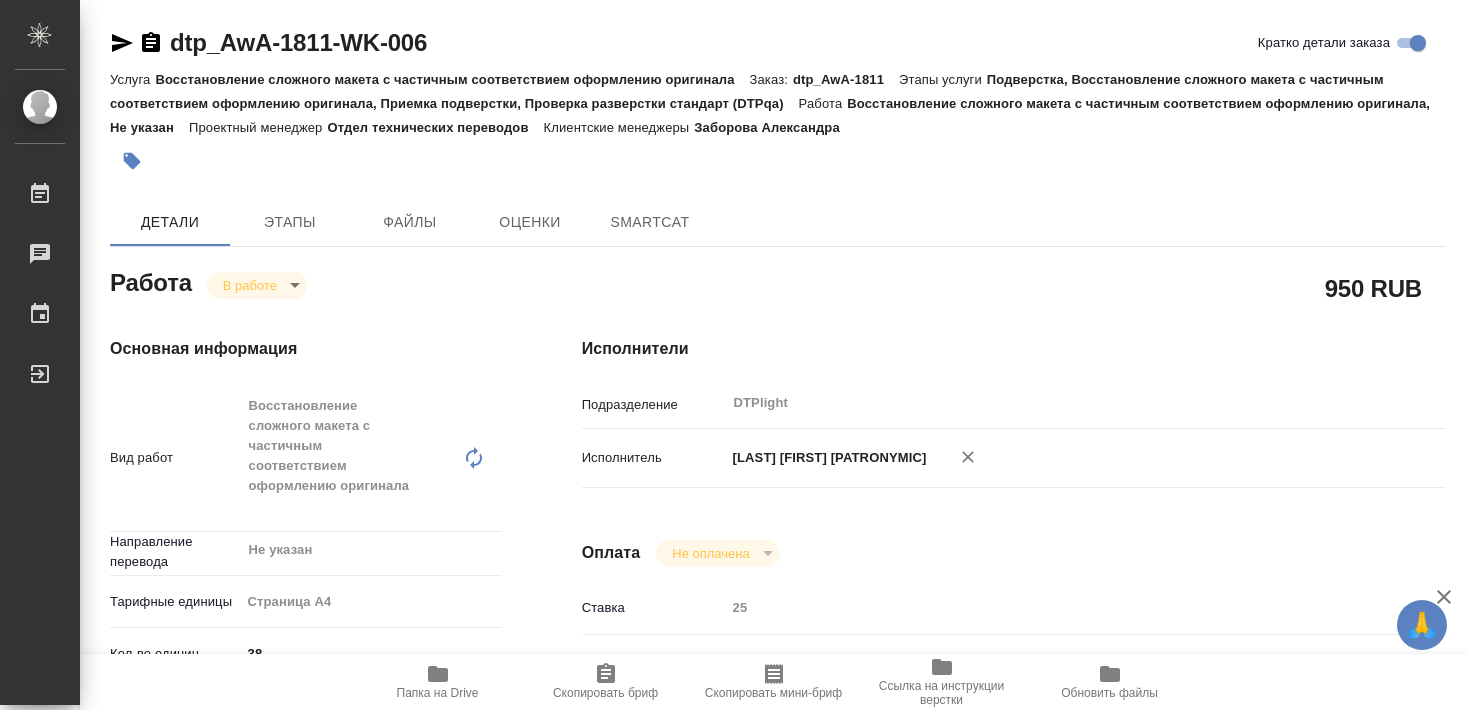 scroll, scrollTop: 0, scrollLeft: 0, axis: both 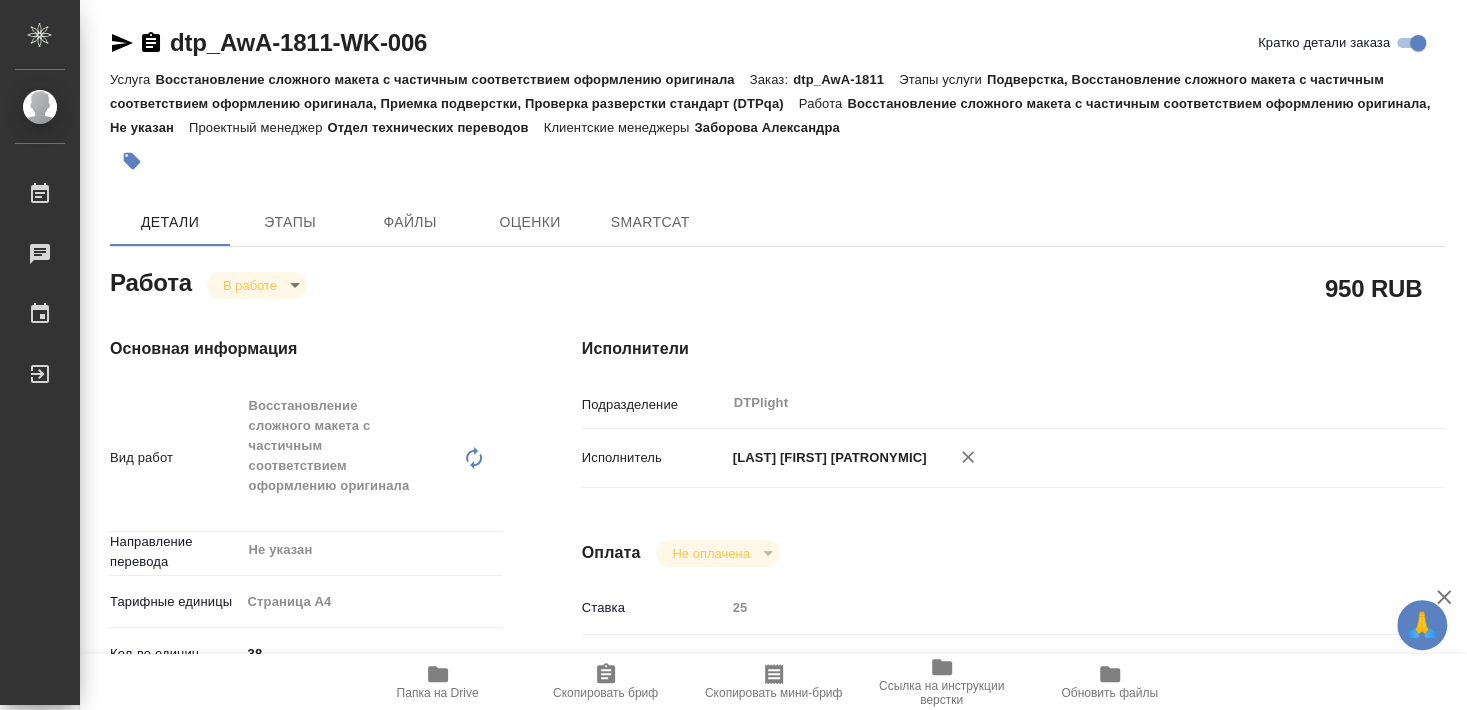 type on "x" 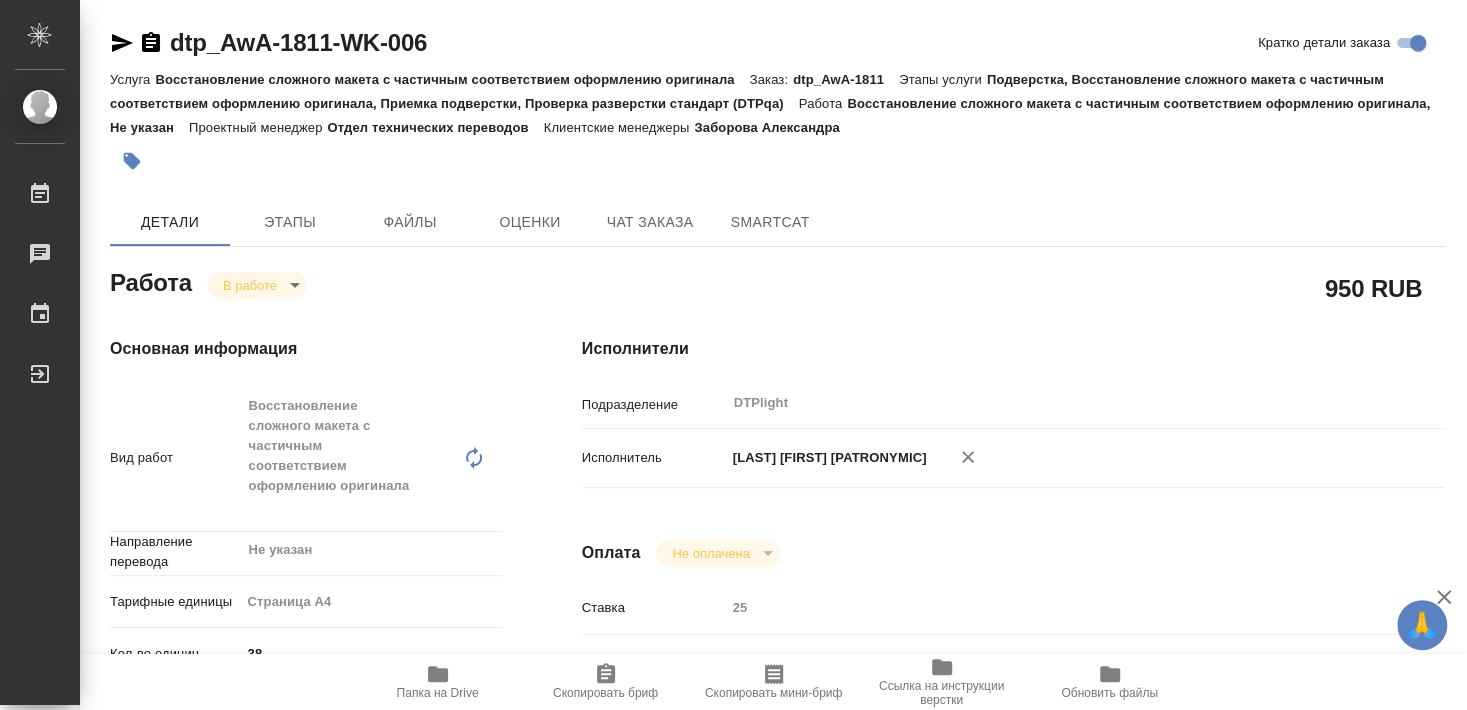 type on "x" 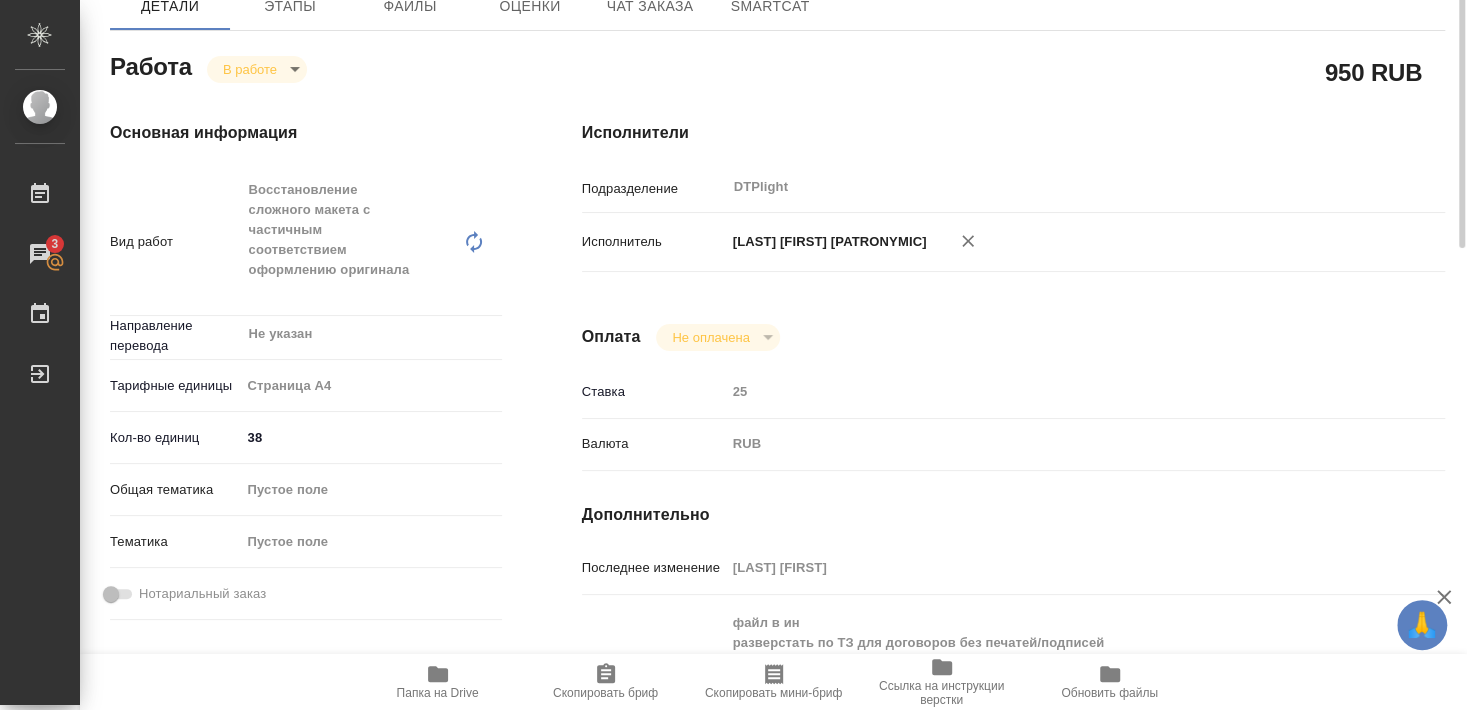 scroll, scrollTop: 324, scrollLeft: 0, axis: vertical 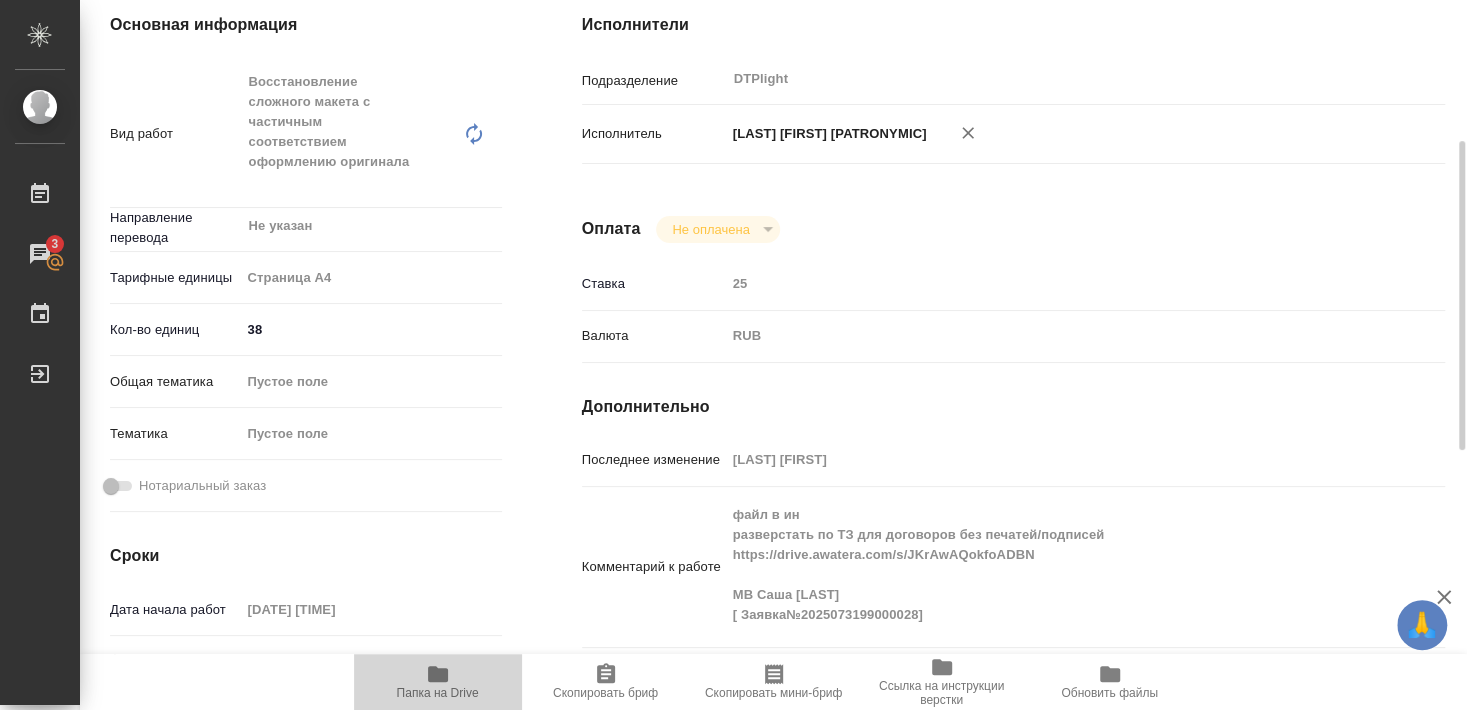 click on "Папка на Drive" at bounding box center [438, 693] 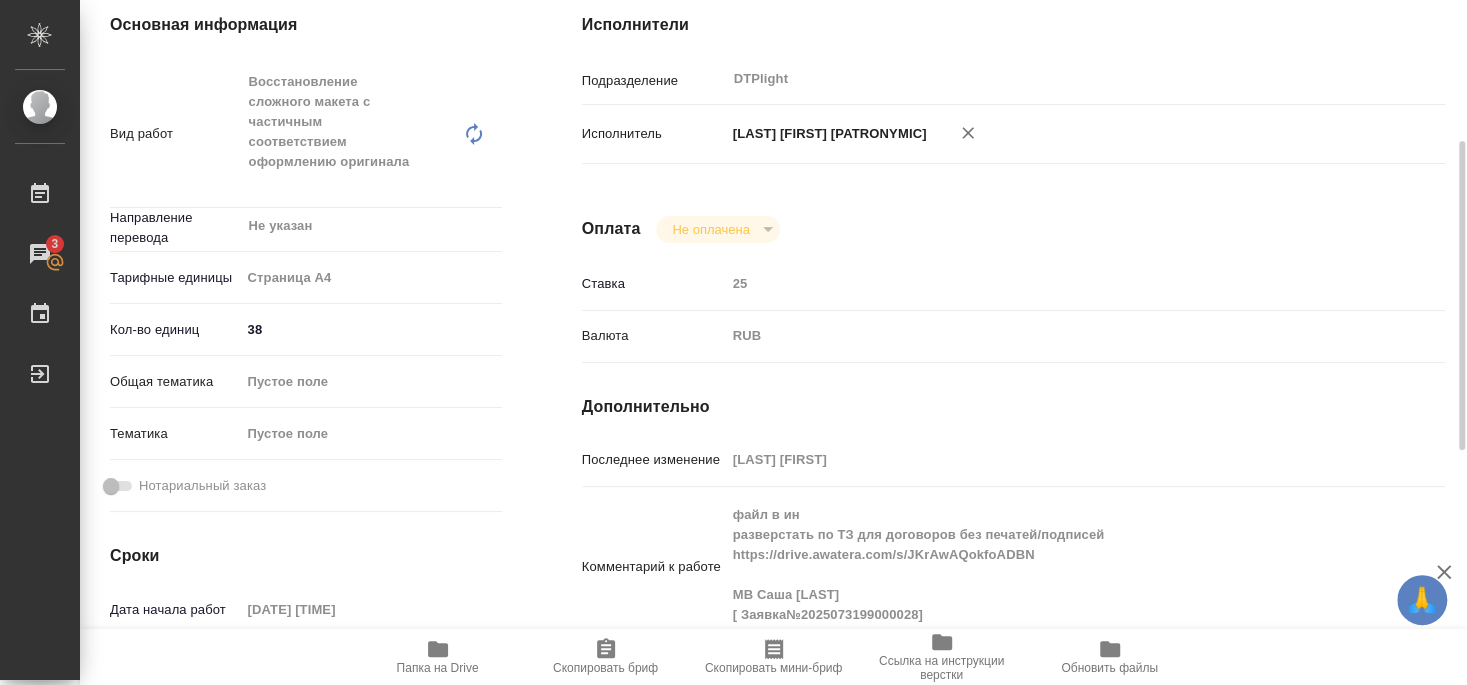 type on "x" 